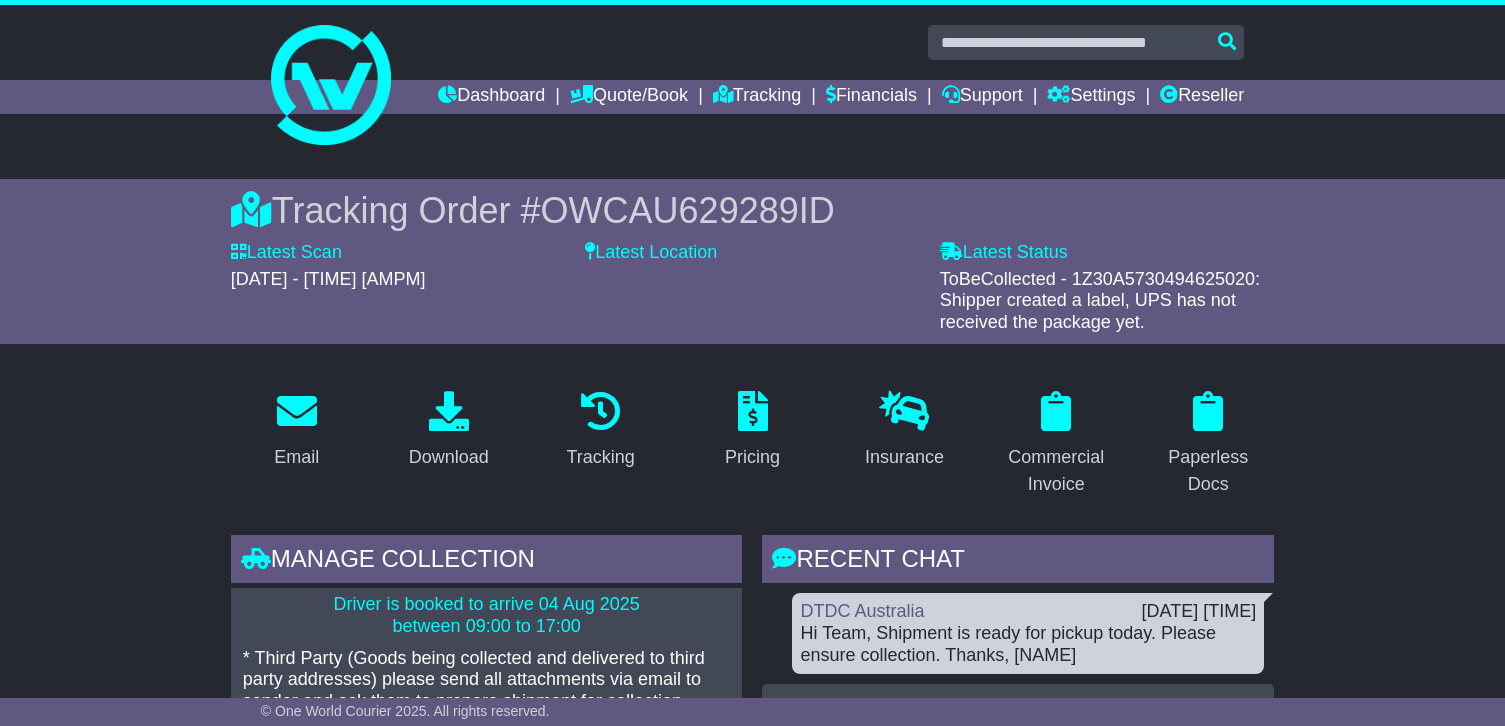 scroll, scrollTop: 100, scrollLeft: 0, axis: vertical 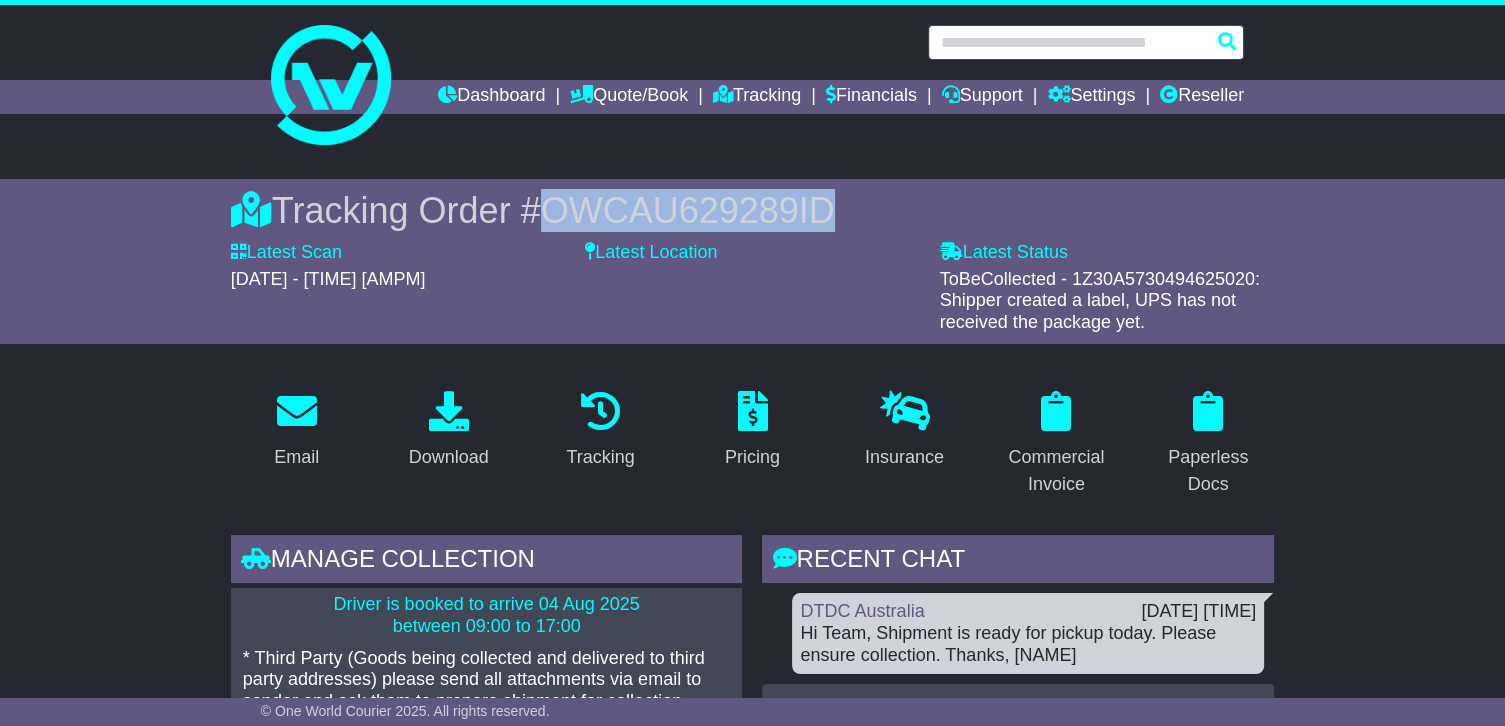 click at bounding box center [1086, 42] 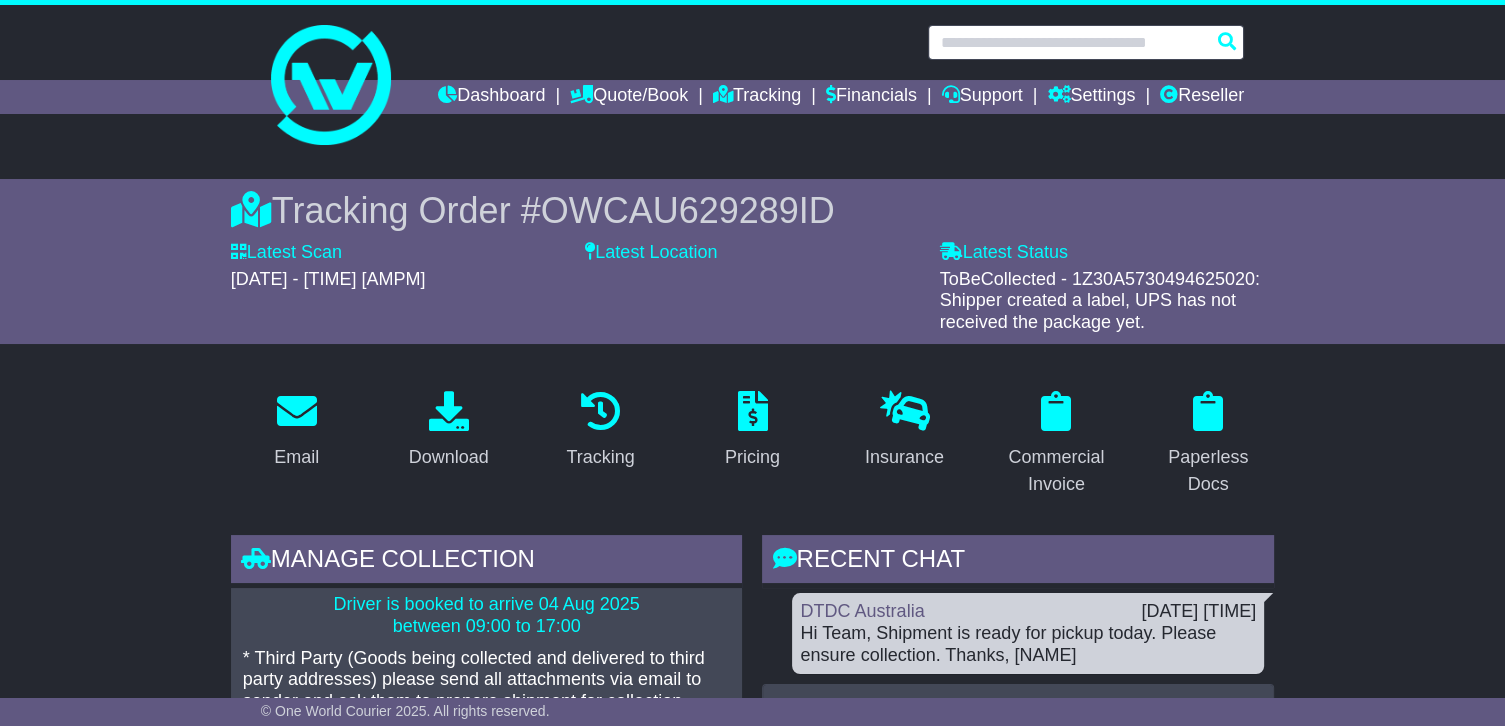 paste on "**********" 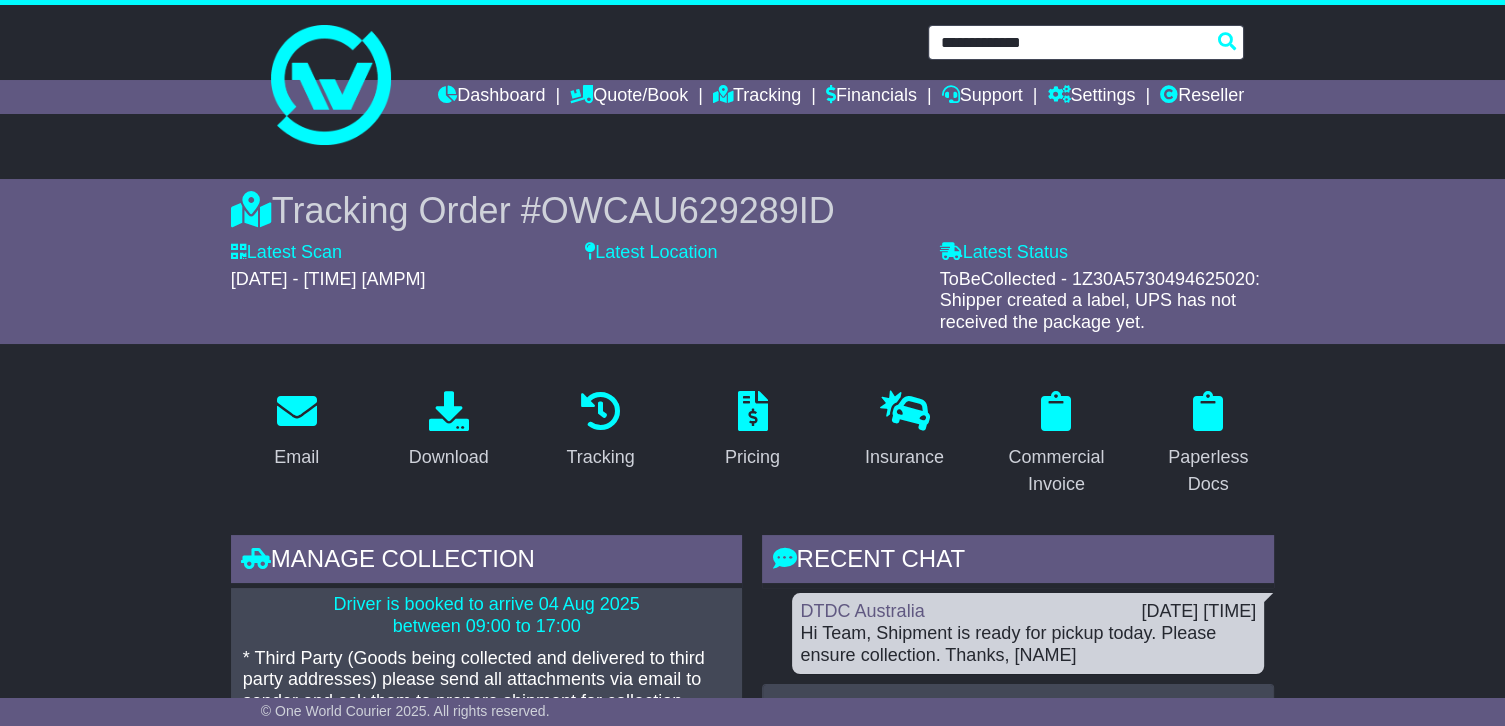 click on "**********" at bounding box center (1086, 42) 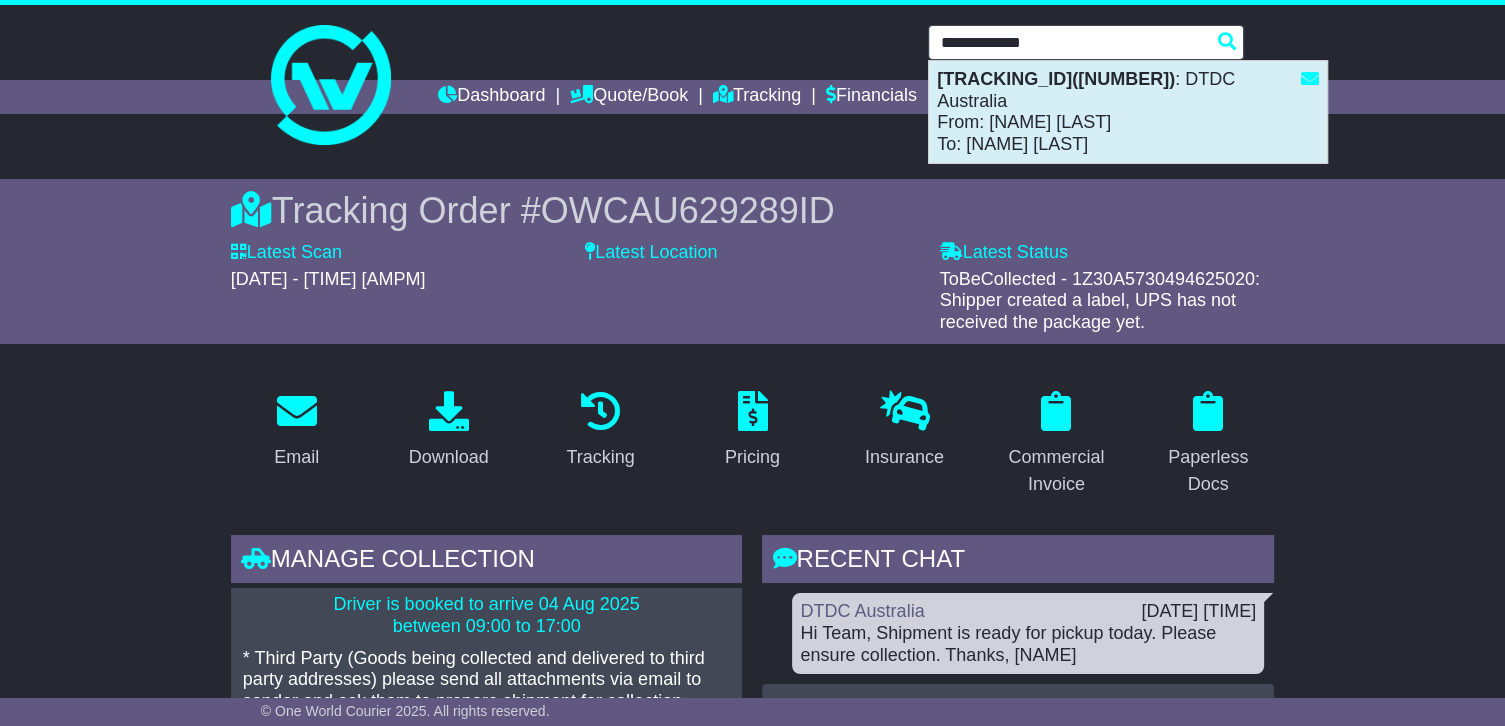 click on "1Z30A5730498862865(595003448535) : DTDC Australia From: Rachael Walsh To: Rachael Walsh" at bounding box center (1128, 112) 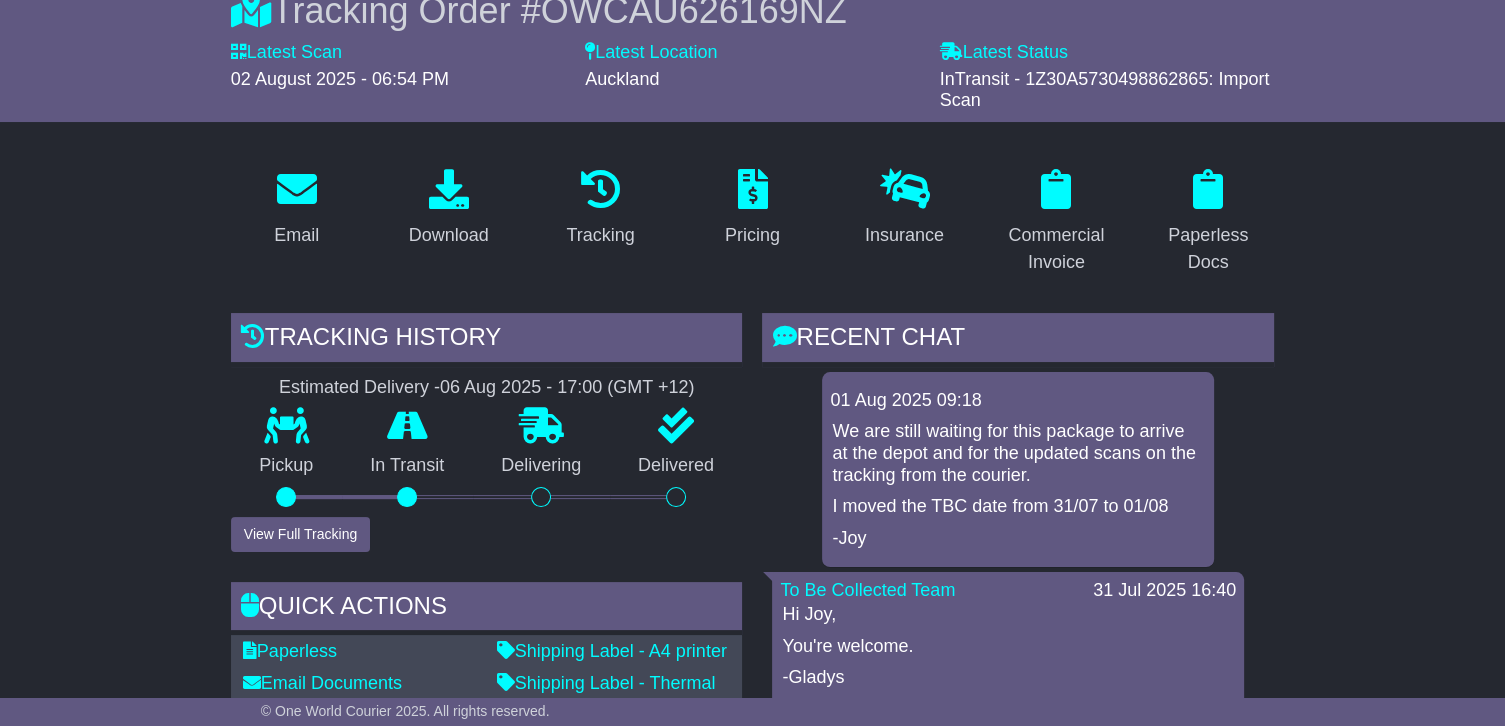 scroll, scrollTop: 200, scrollLeft: 0, axis: vertical 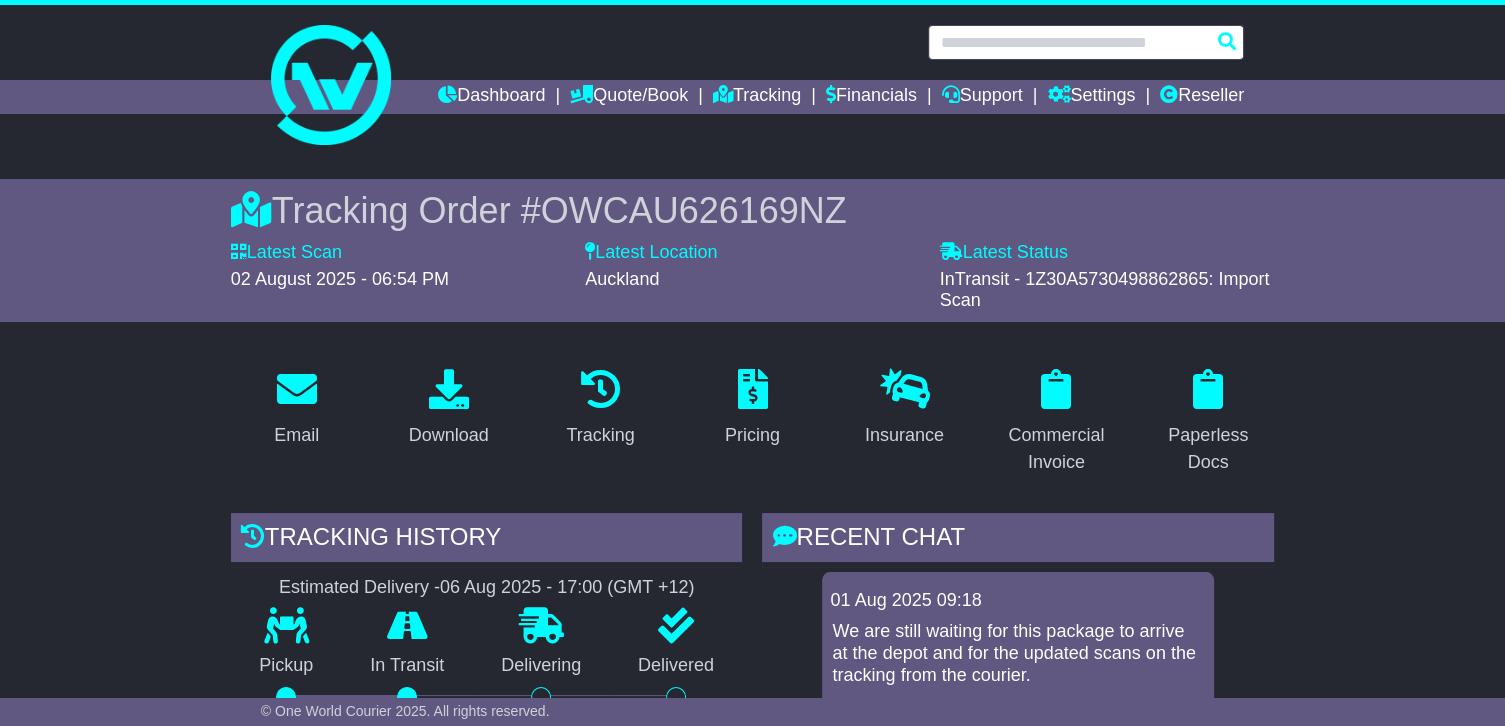 click at bounding box center (1086, 42) 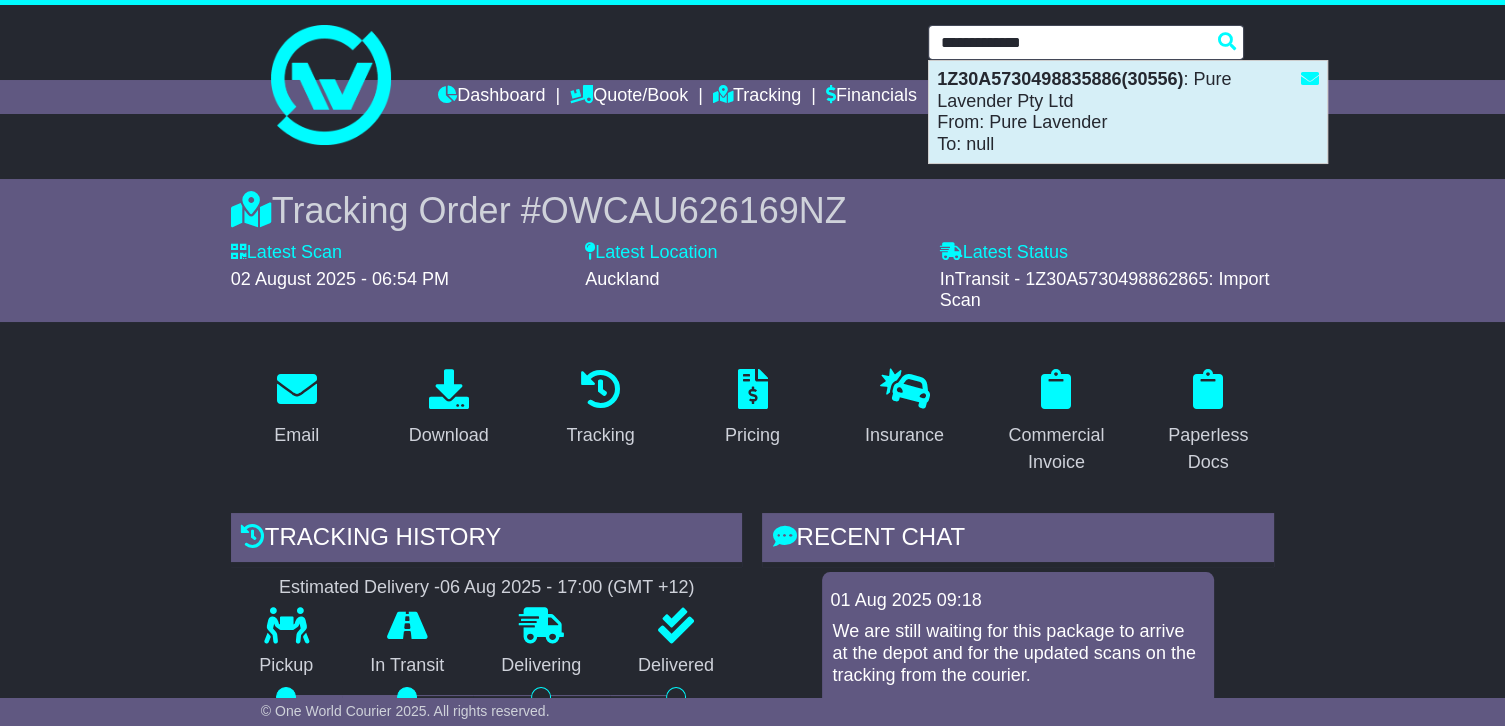 click on "1Z30A5730498835886(30556) : Pure Lavender Pty Ltd From: Pure Lavender To: null" at bounding box center [1128, 112] 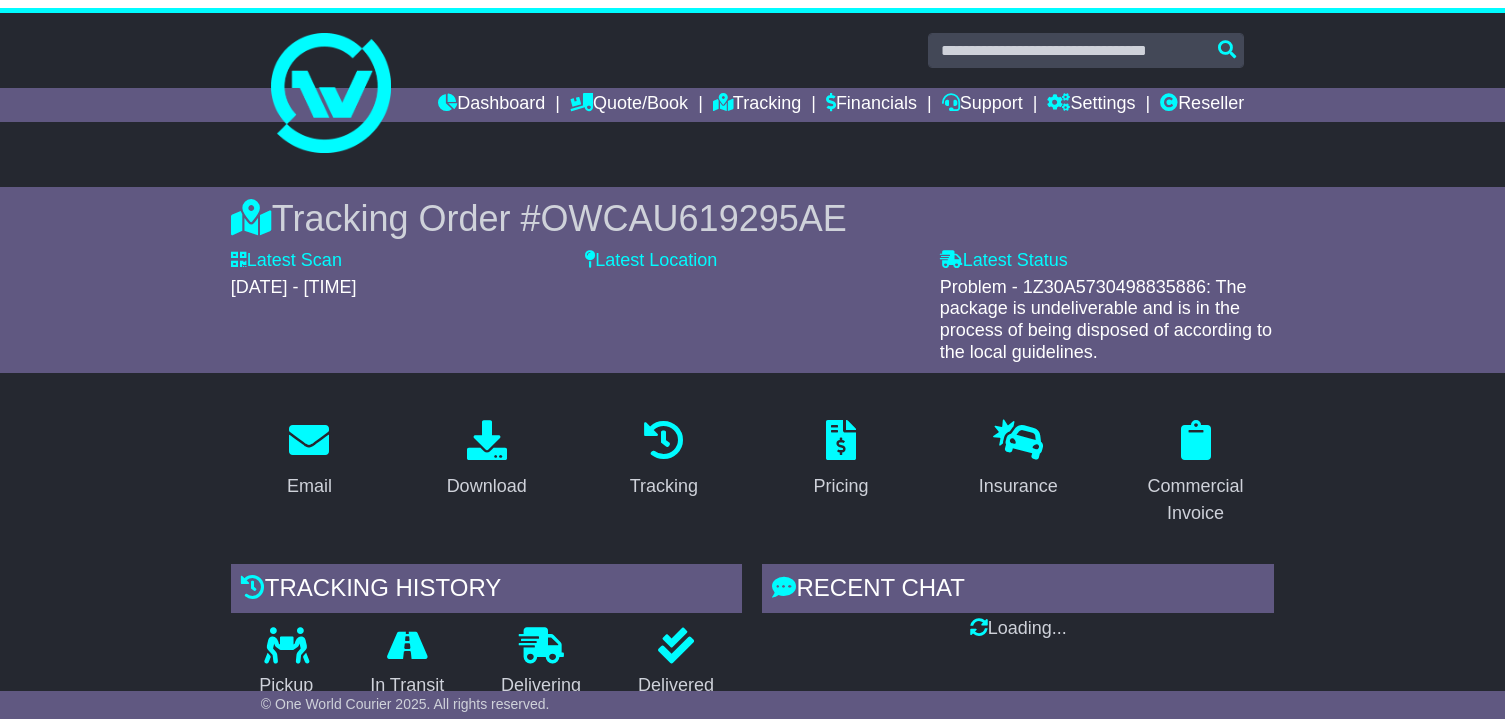 scroll, scrollTop: 0, scrollLeft: 0, axis: both 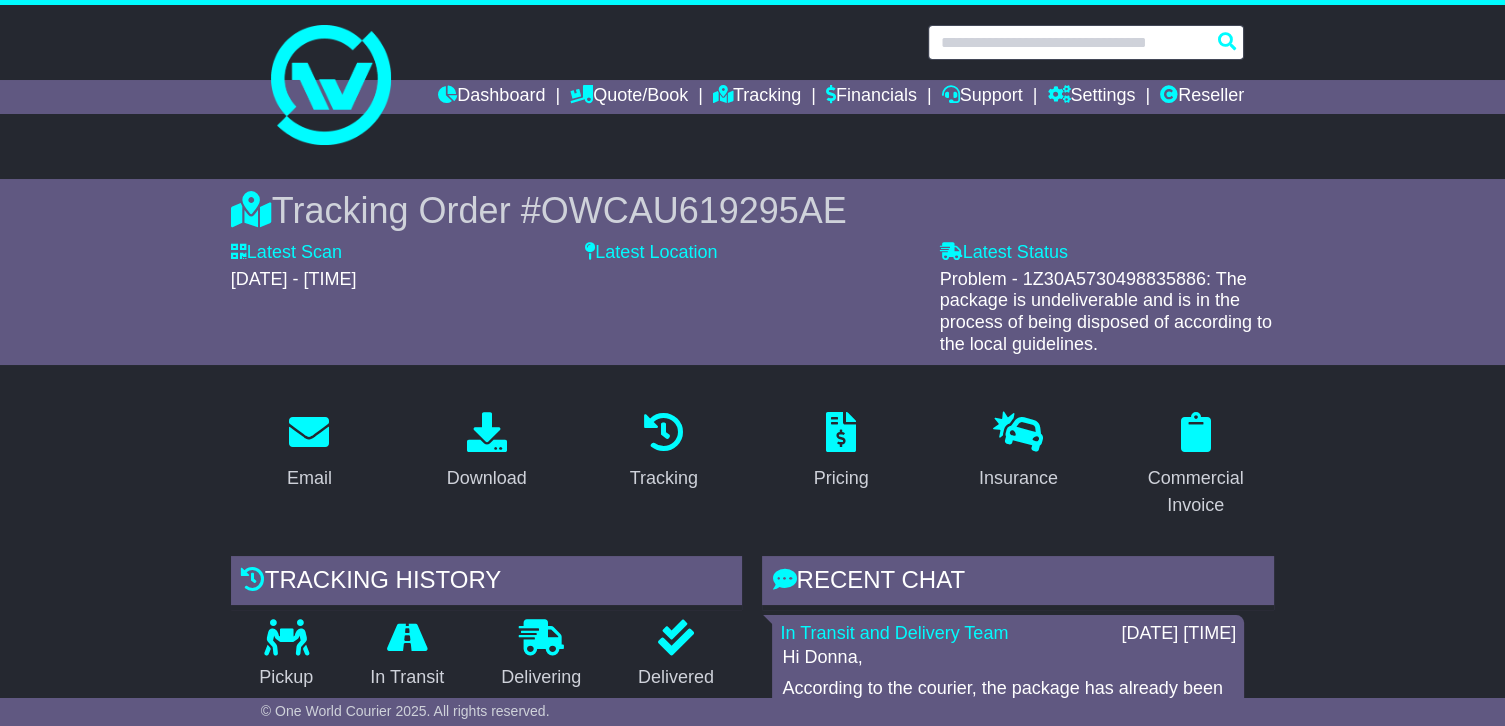 click at bounding box center [1086, 42] 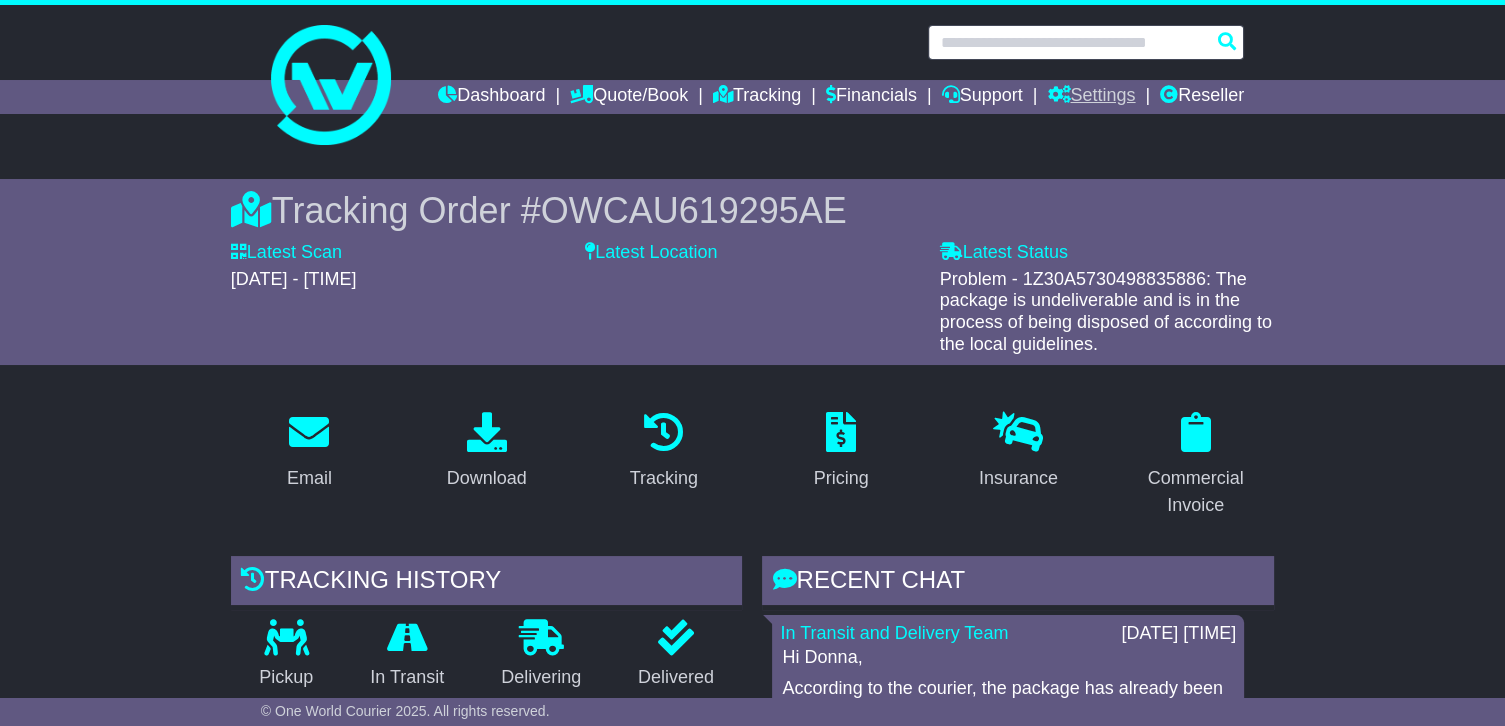 paste on "**********" 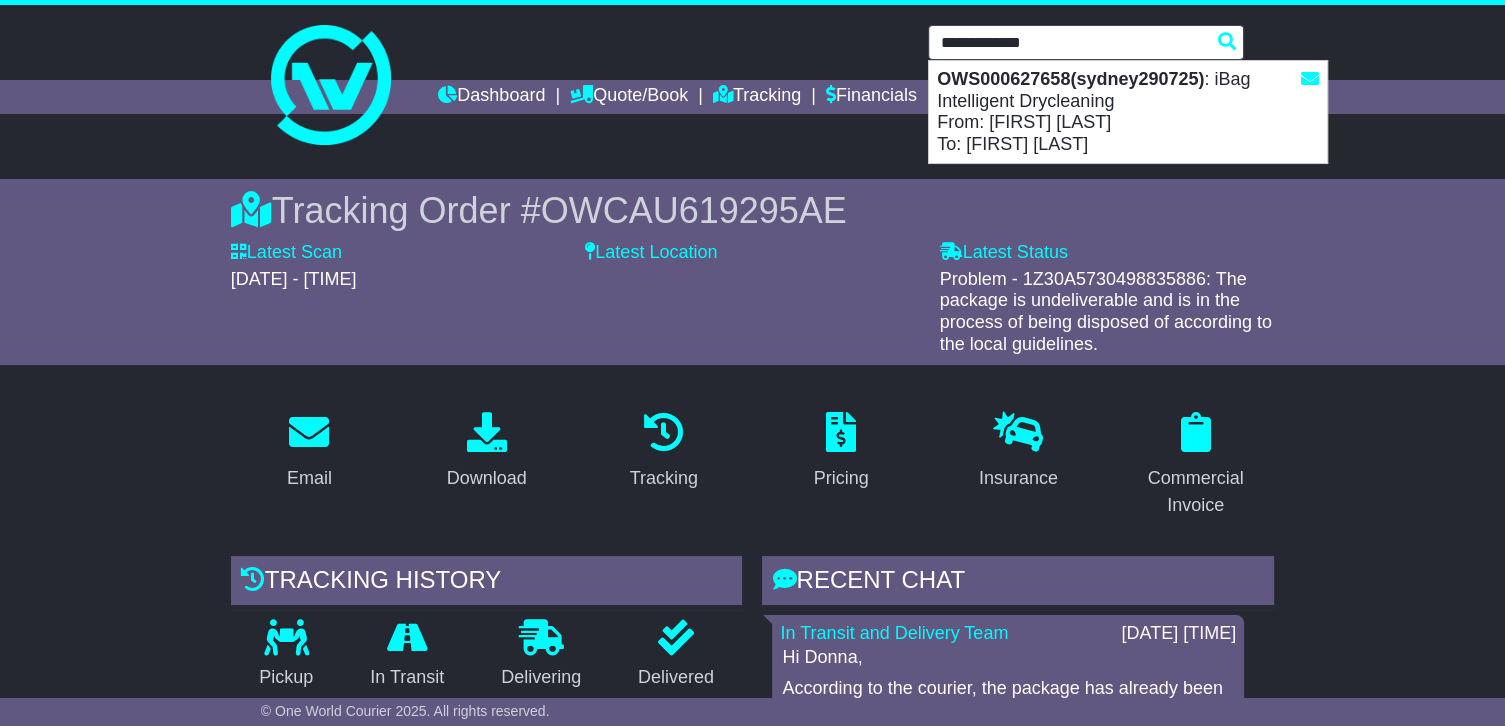 click on "OWS000627658(sydney290725) : iBag Intelligent Drycleaning From: Aaron Pino To: Kevin McAllister" at bounding box center [1128, 112] 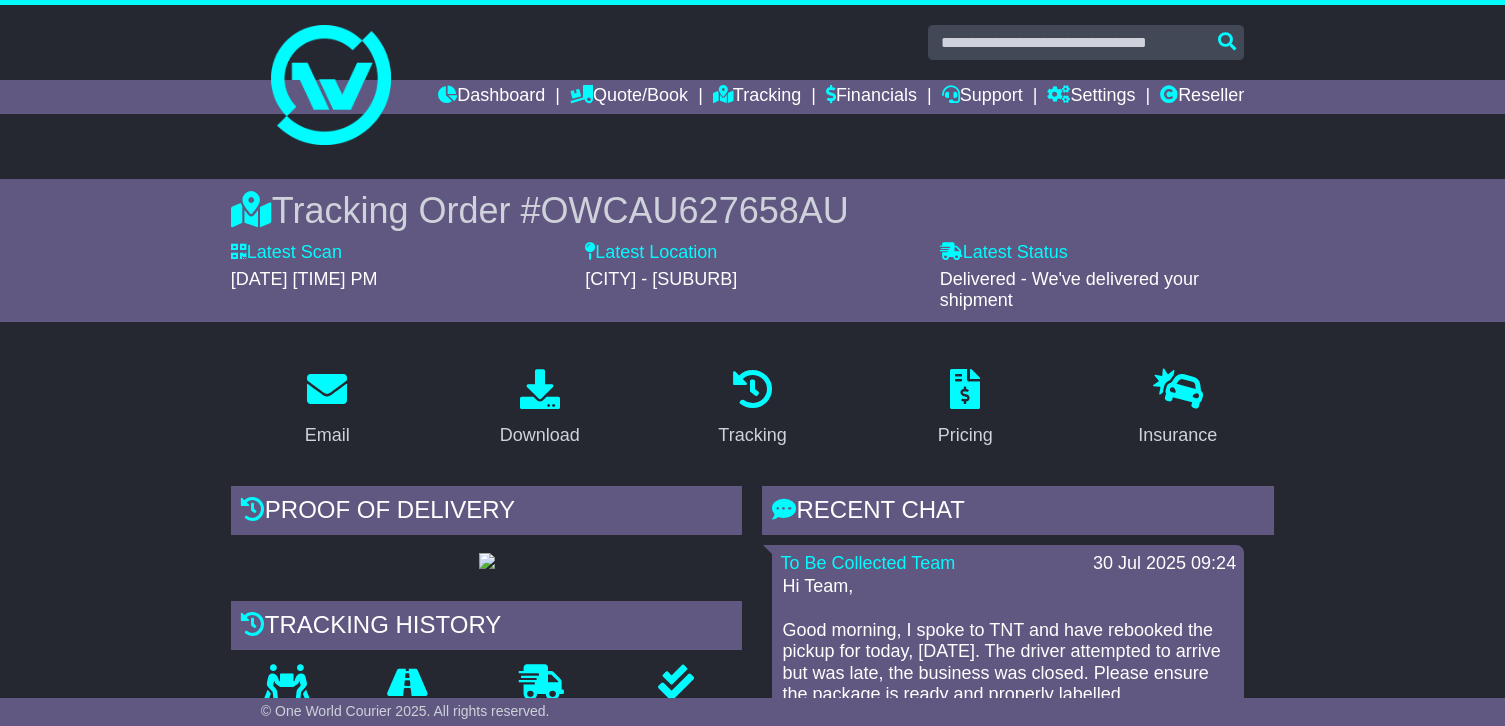 scroll, scrollTop: 0, scrollLeft: 0, axis: both 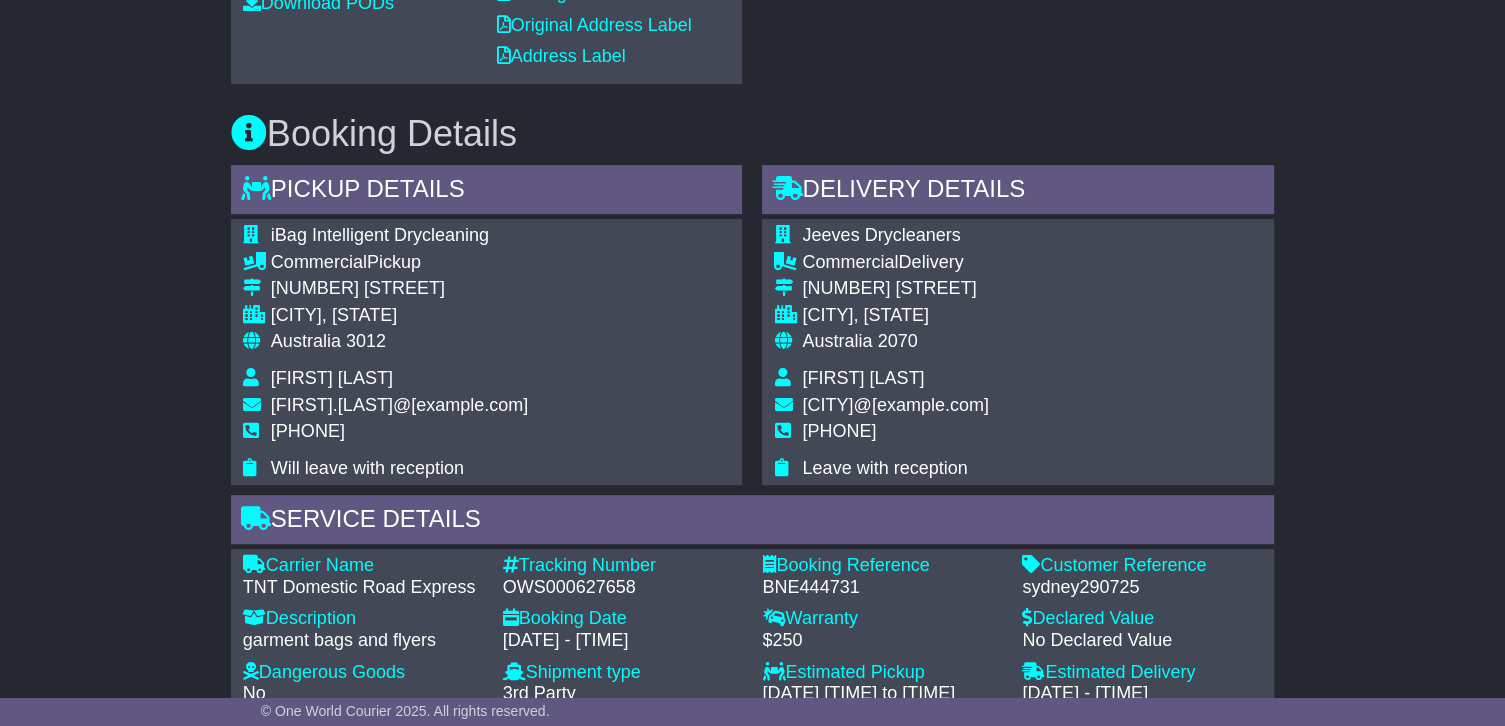 click on "aaron.pino@ibag.com.au" at bounding box center (399, 405) 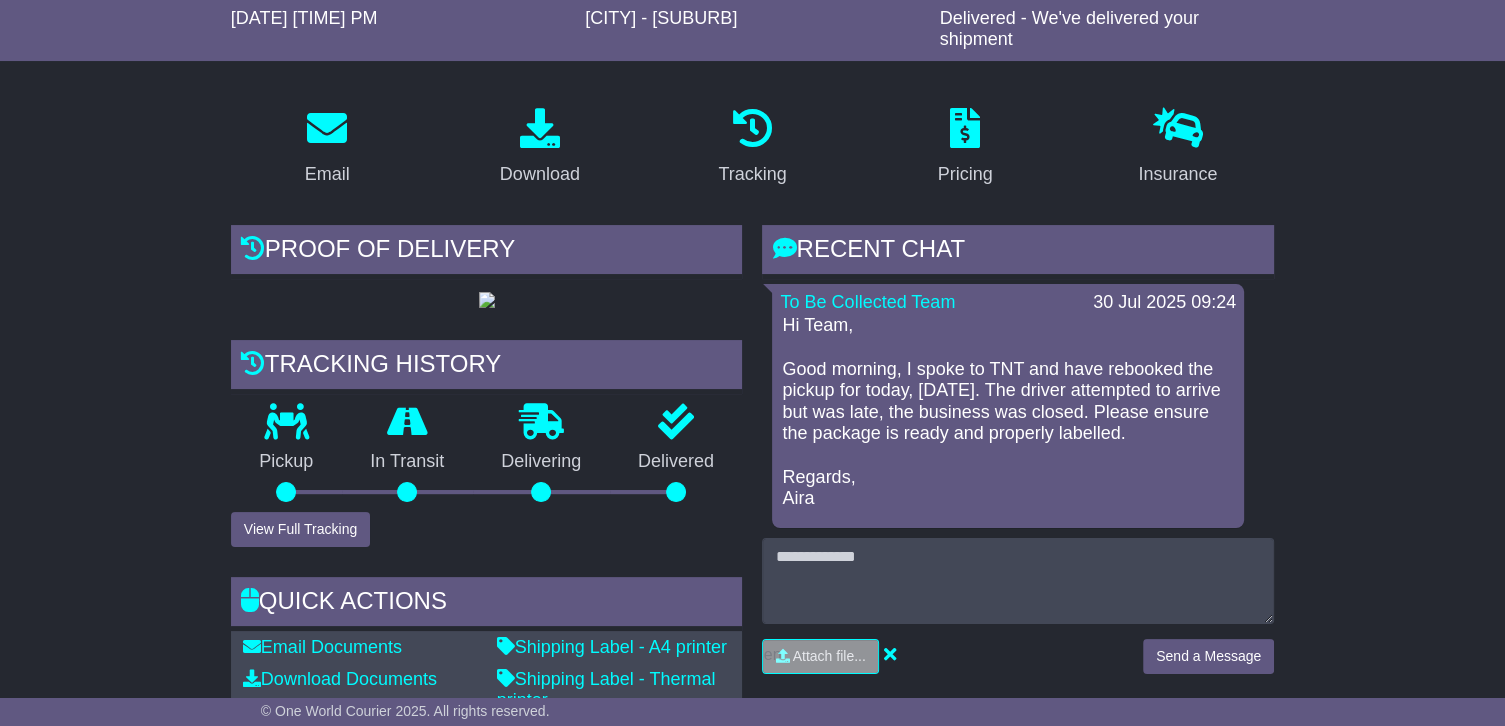 scroll, scrollTop: 0, scrollLeft: 0, axis: both 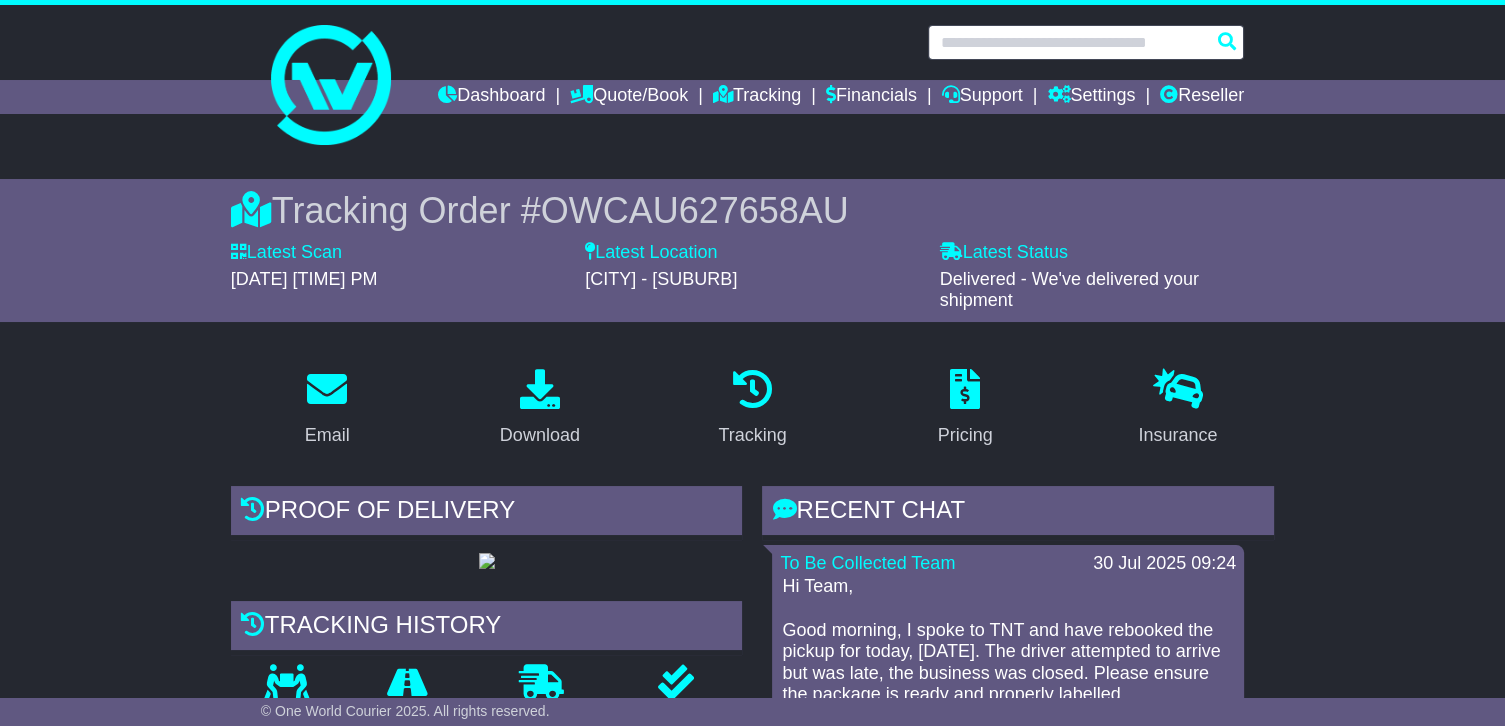 click at bounding box center [1086, 42] 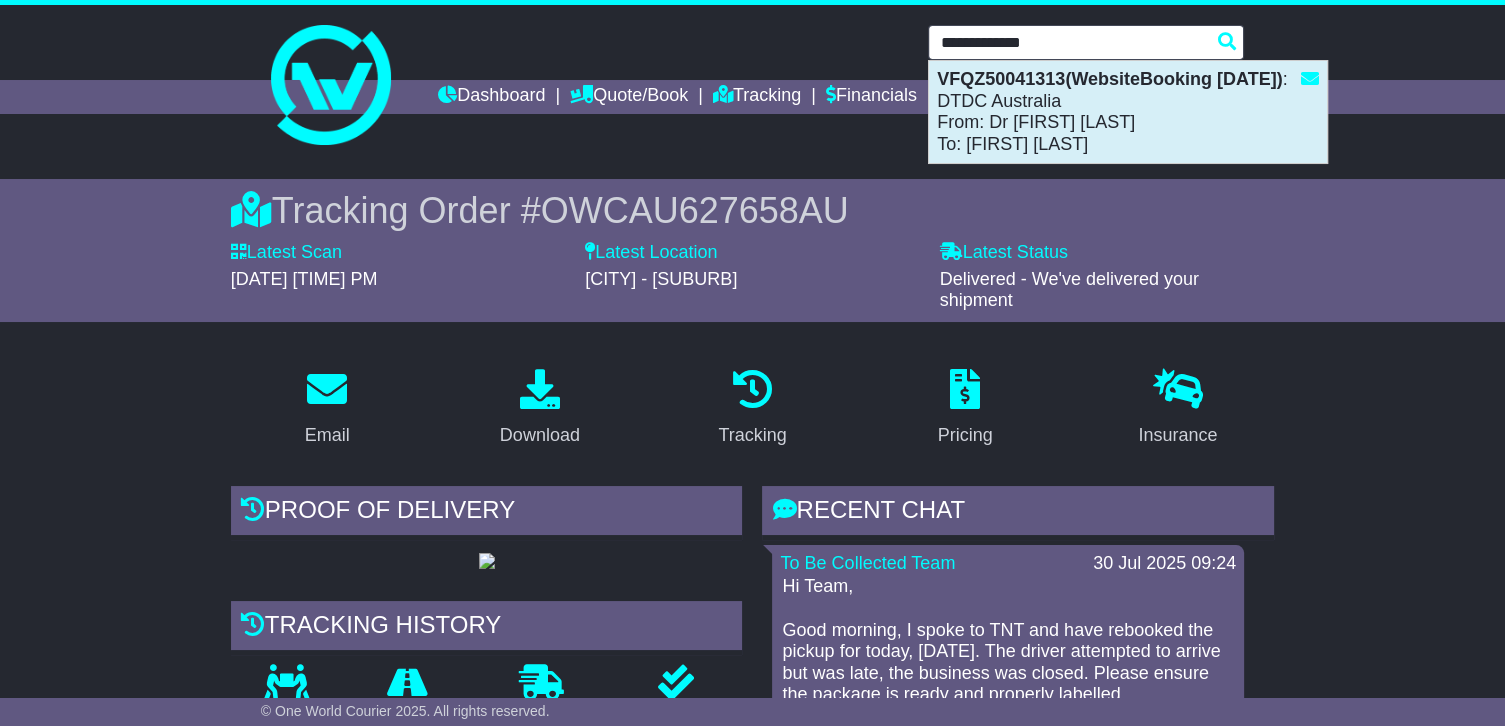 click on "VFQZ50041313(WebsiteBooking 29-7-2025) : DTDC Australia From: Dr LeRoy Onuoha To: LeRoy Onuoha Jnr" at bounding box center (1128, 112) 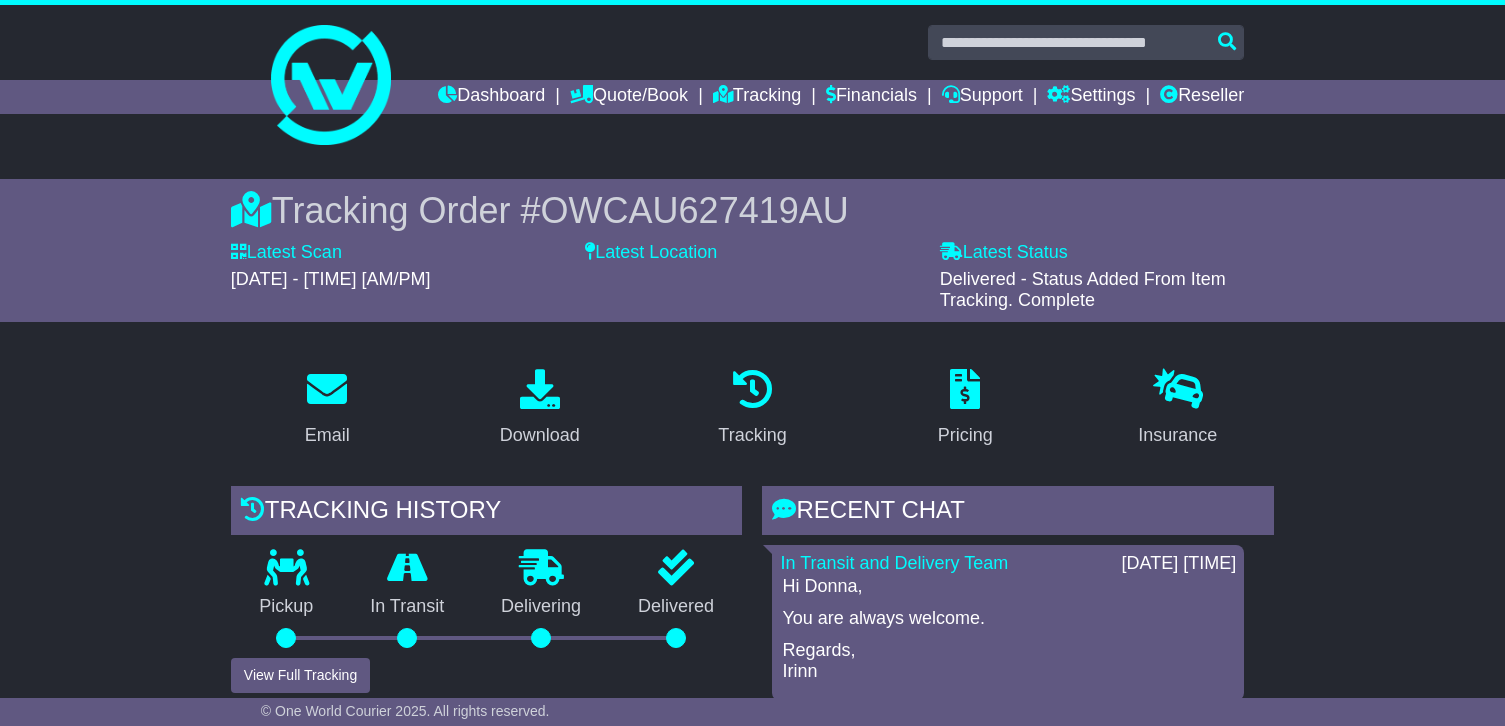 scroll, scrollTop: 0, scrollLeft: 0, axis: both 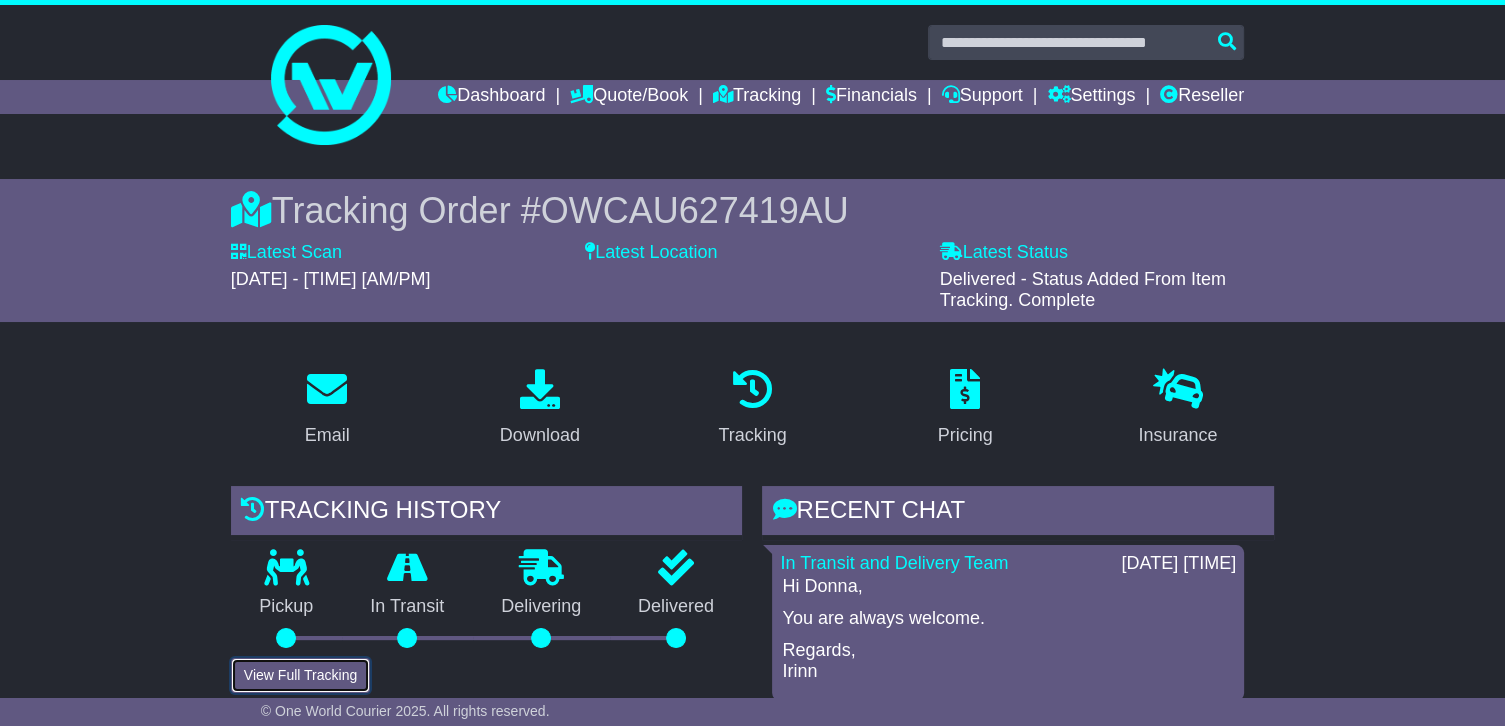 click on "View Full Tracking" at bounding box center [300, 675] 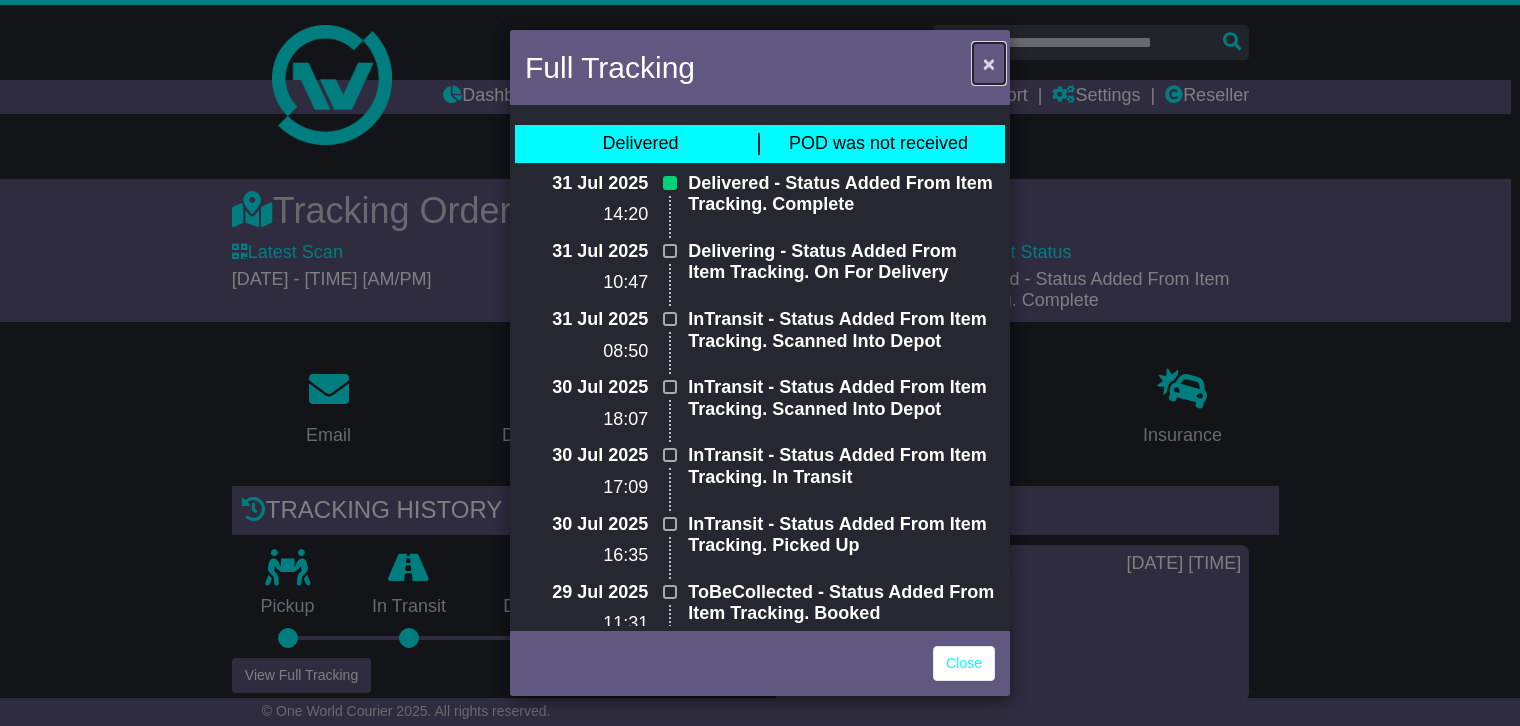 click on "×" at bounding box center [989, 63] 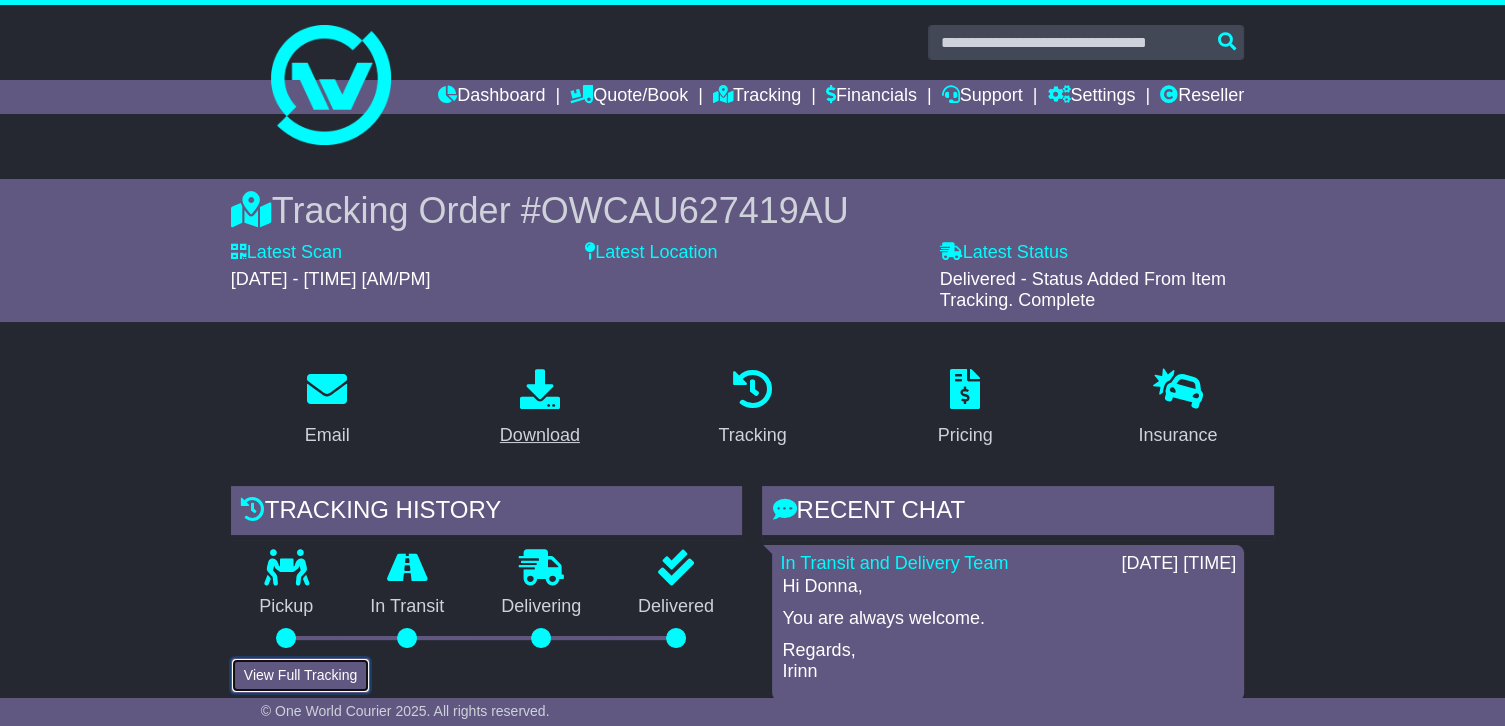 type 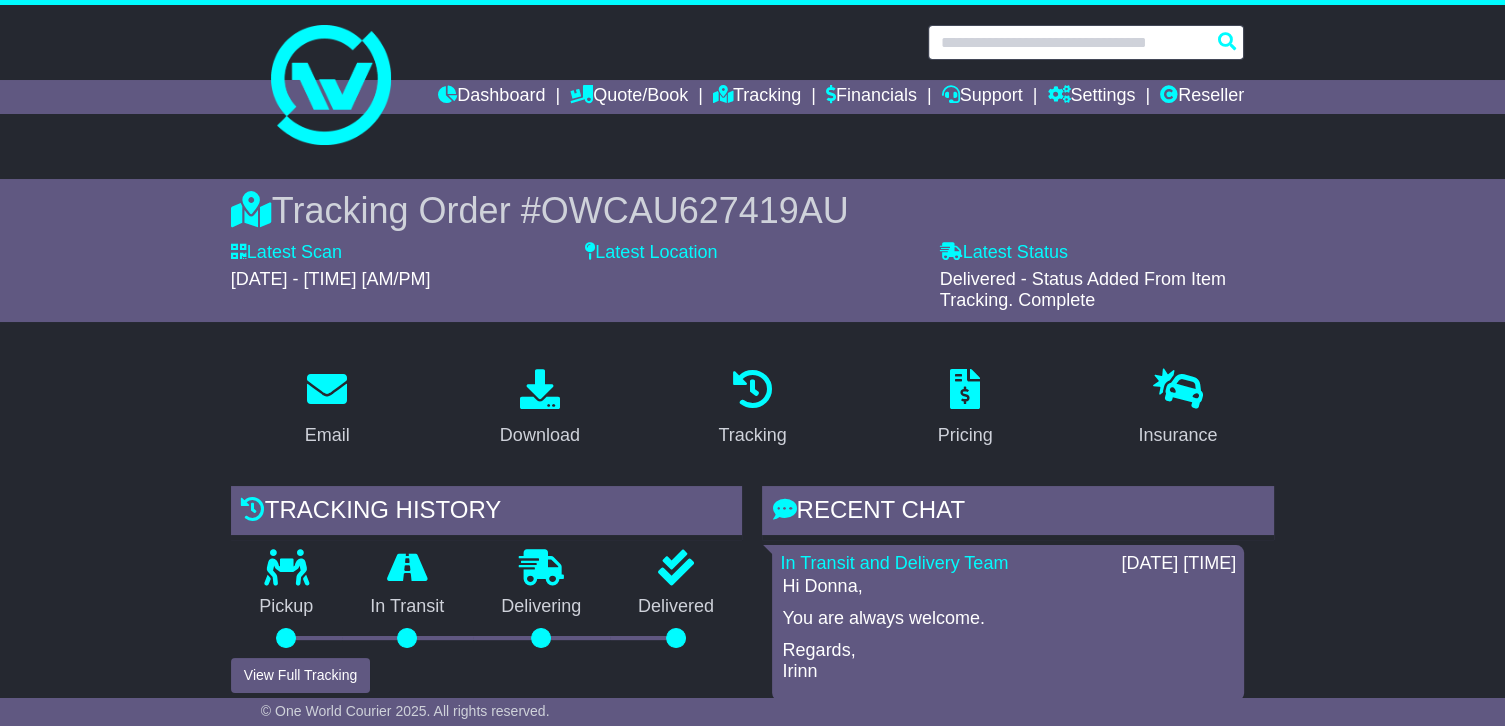 click at bounding box center [1086, 42] 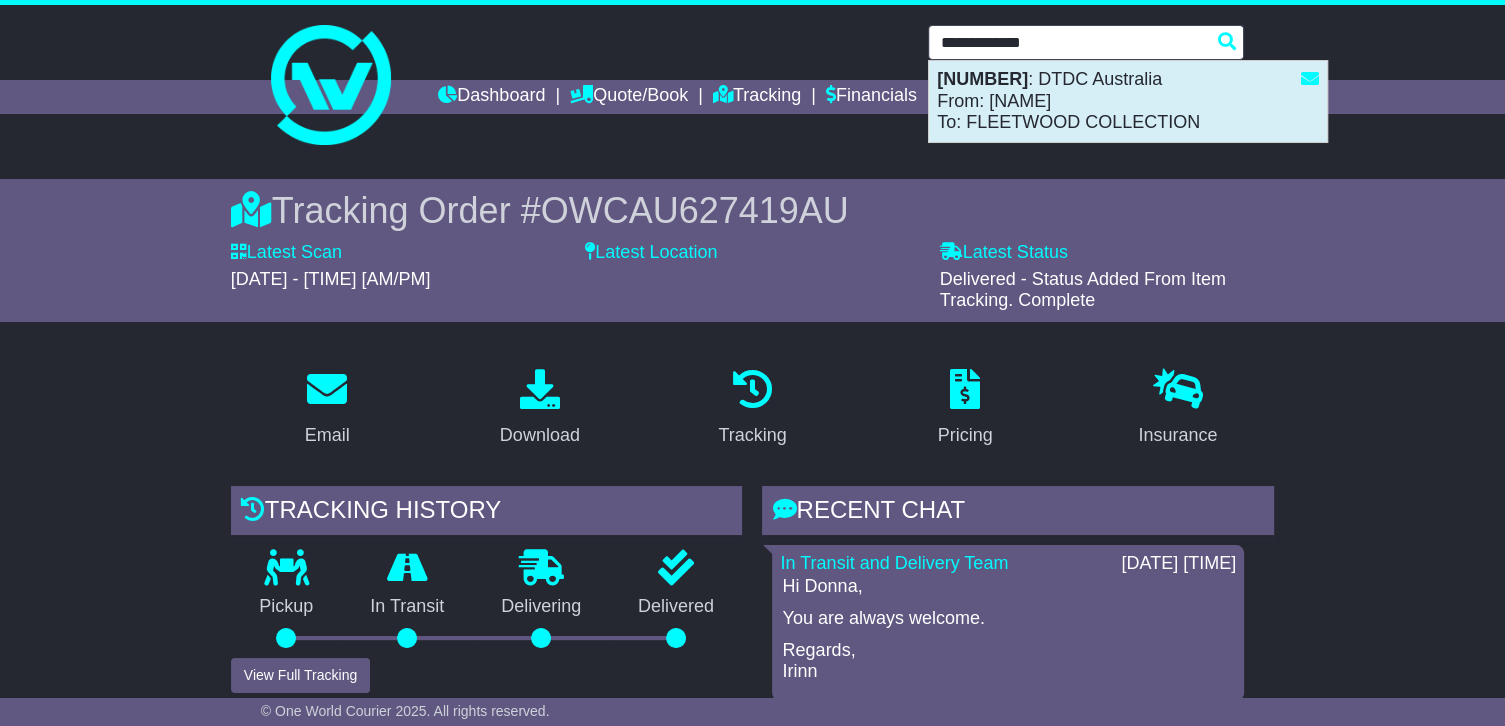 click on "VFQZ50039185(595003291923 ) : DTDC Australia From: Abhi Munjal To: FLEETWOOD COLLECTION" at bounding box center [1128, 101] 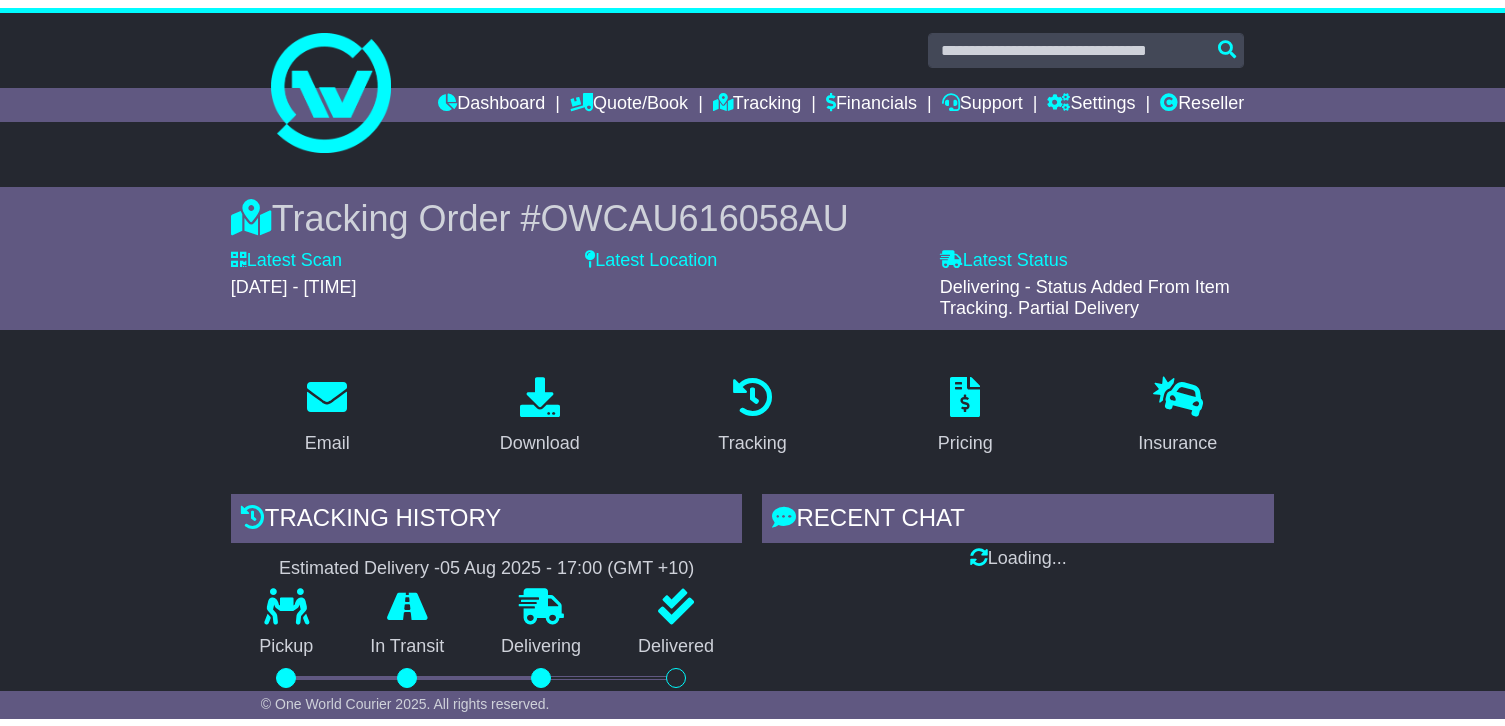 scroll, scrollTop: 0, scrollLeft: 0, axis: both 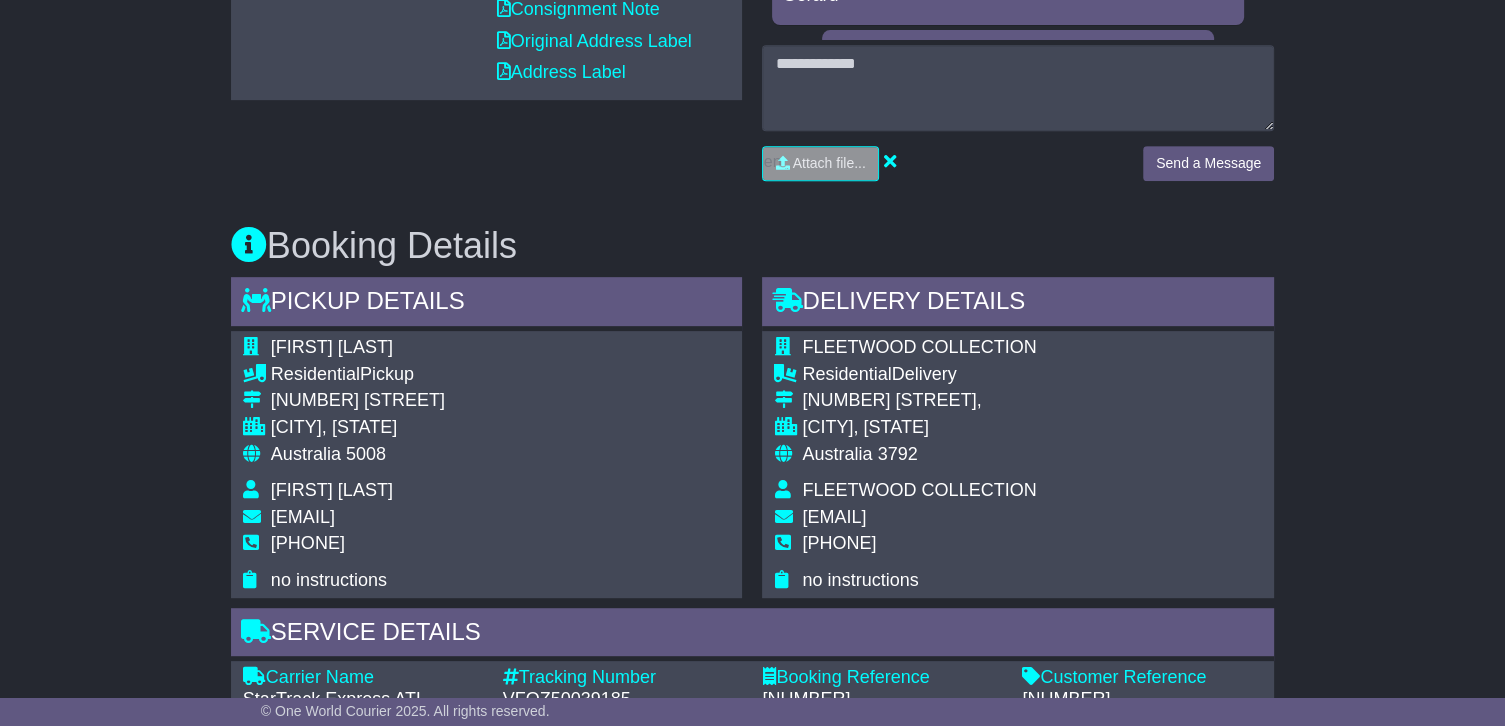 click on "munjal598@gmail.com" at bounding box center (834, 517) 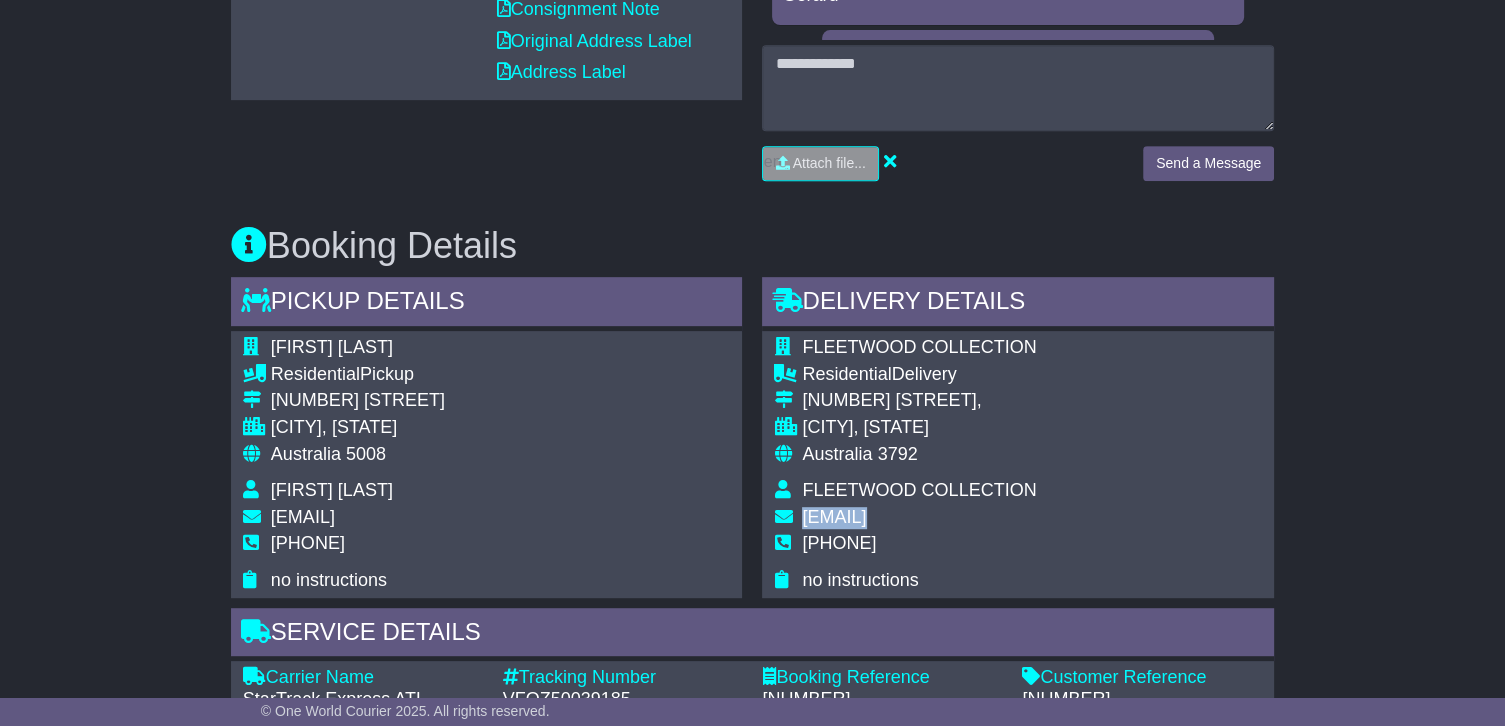 click on "munjal598@gmail.com" at bounding box center [834, 517] 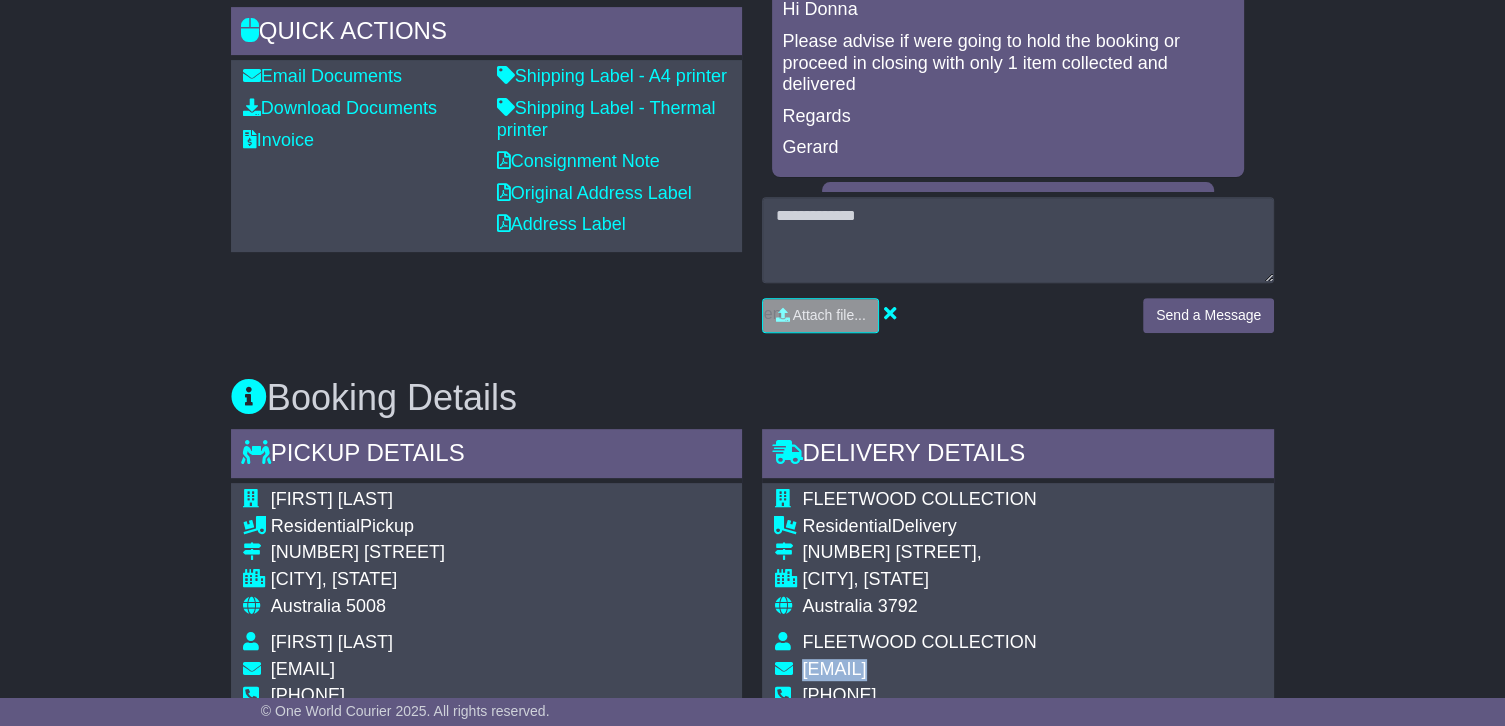 scroll, scrollTop: 800, scrollLeft: 0, axis: vertical 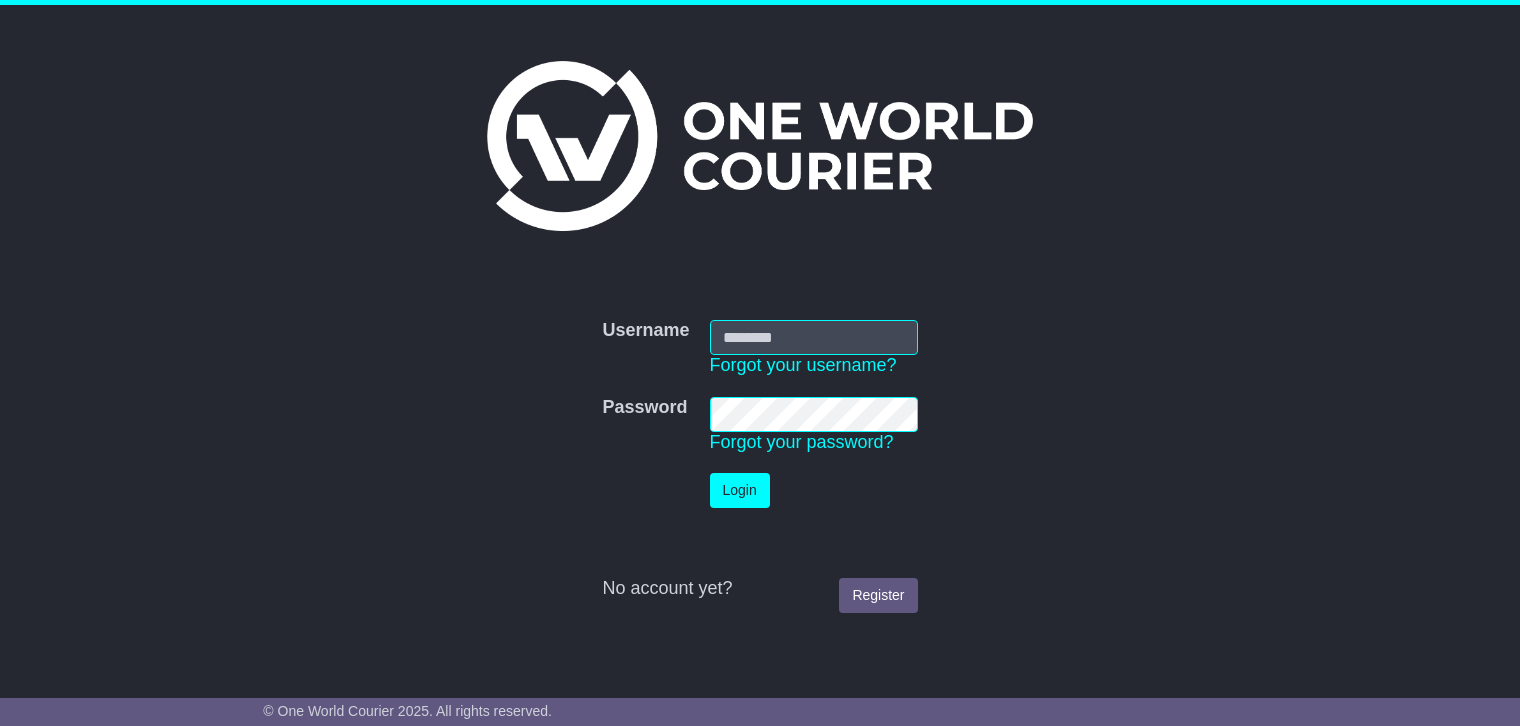 type on "**********" 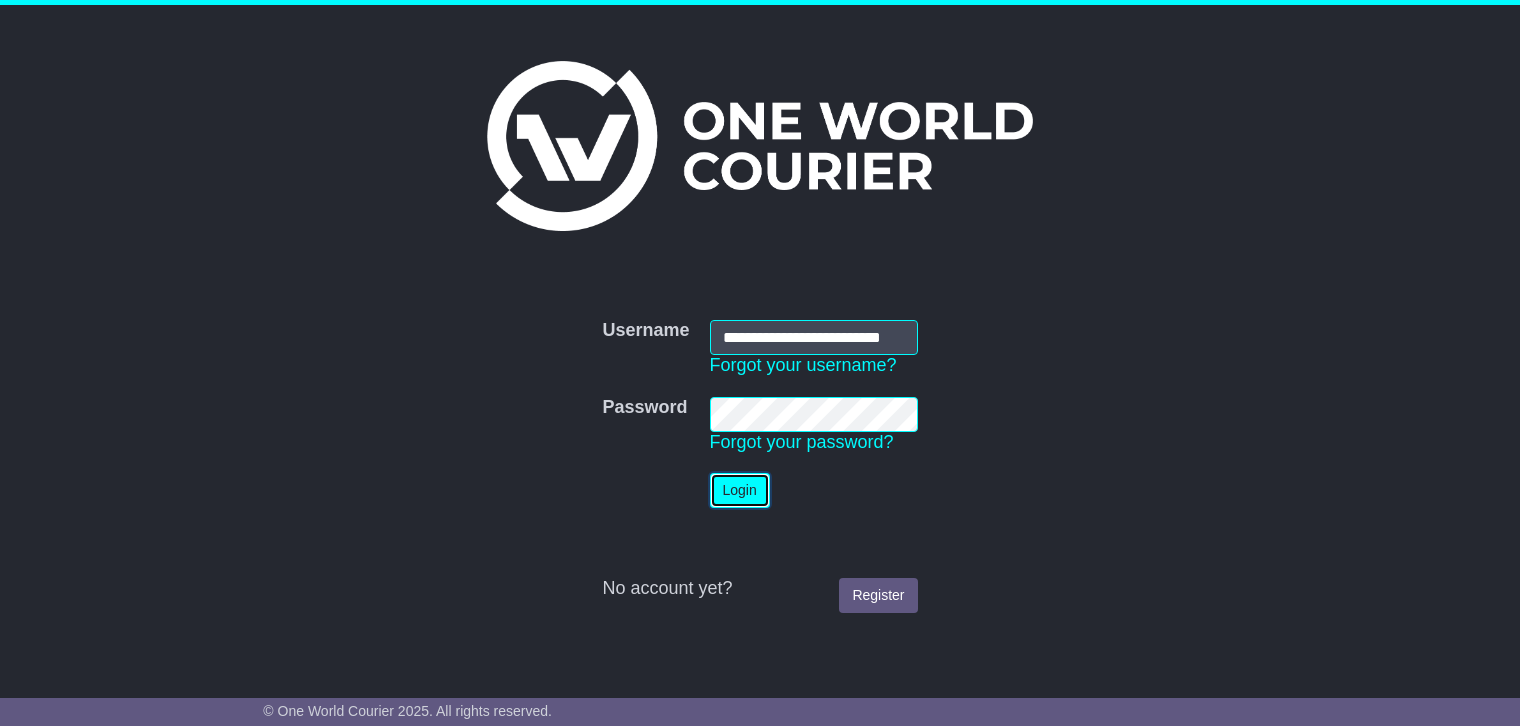 click on "Login" at bounding box center (740, 490) 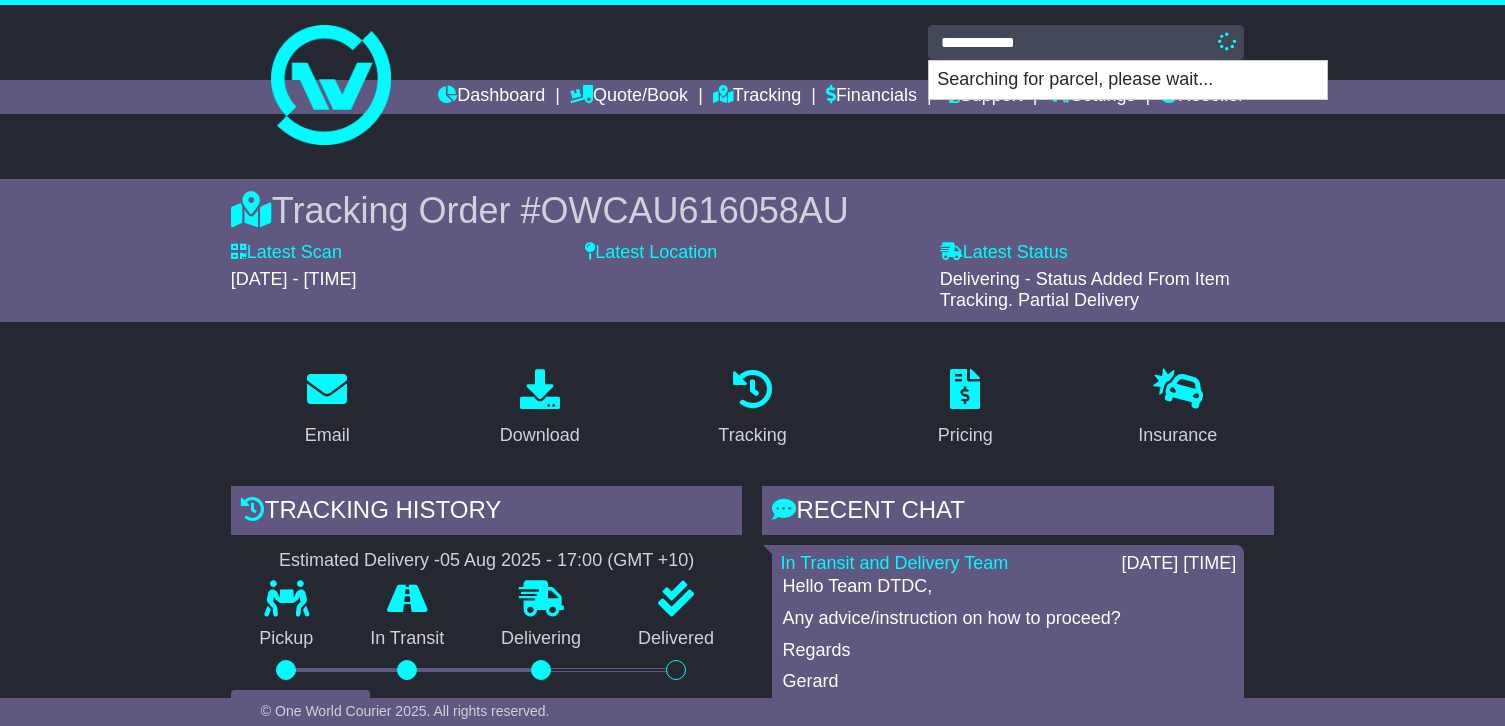scroll, scrollTop: 0, scrollLeft: 0, axis: both 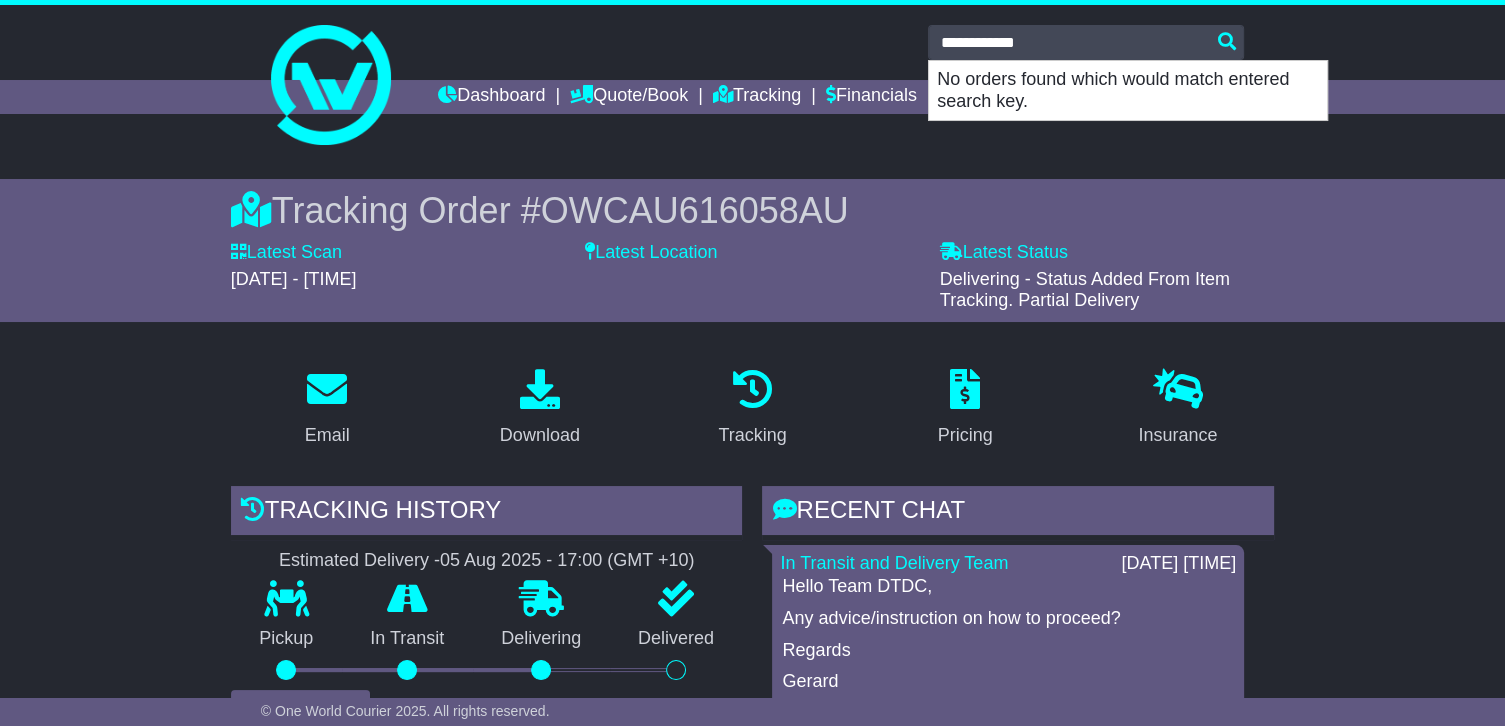 type on "**********" 